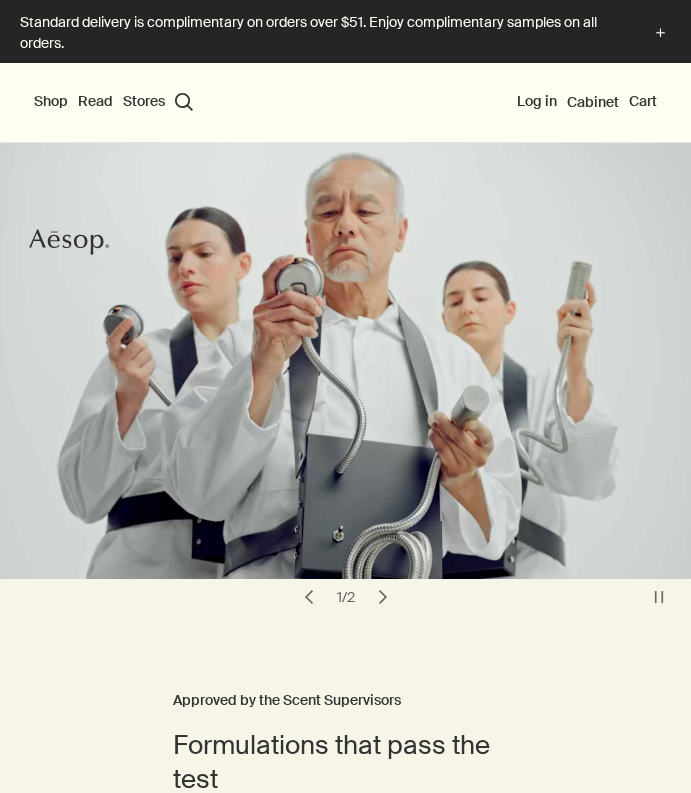 scroll, scrollTop: 0, scrollLeft: 0, axis: both 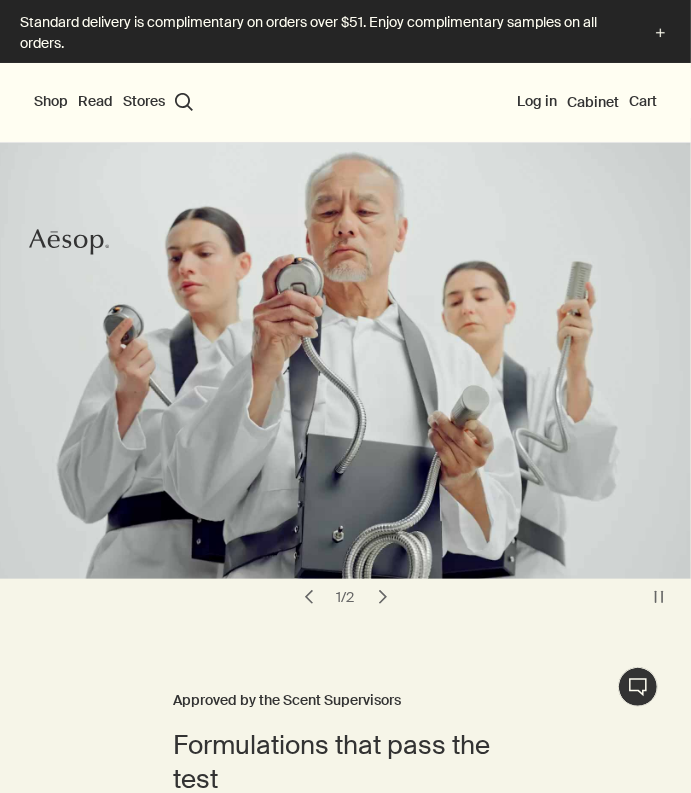 click on "Shop" at bounding box center (51, 102) 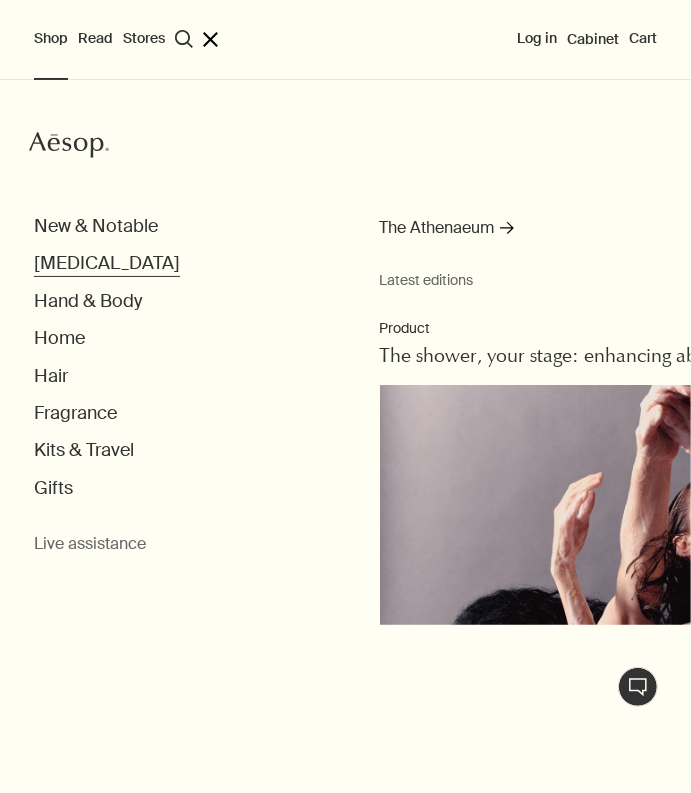 click on "[MEDICAL_DATA]" at bounding box center [107, 263] 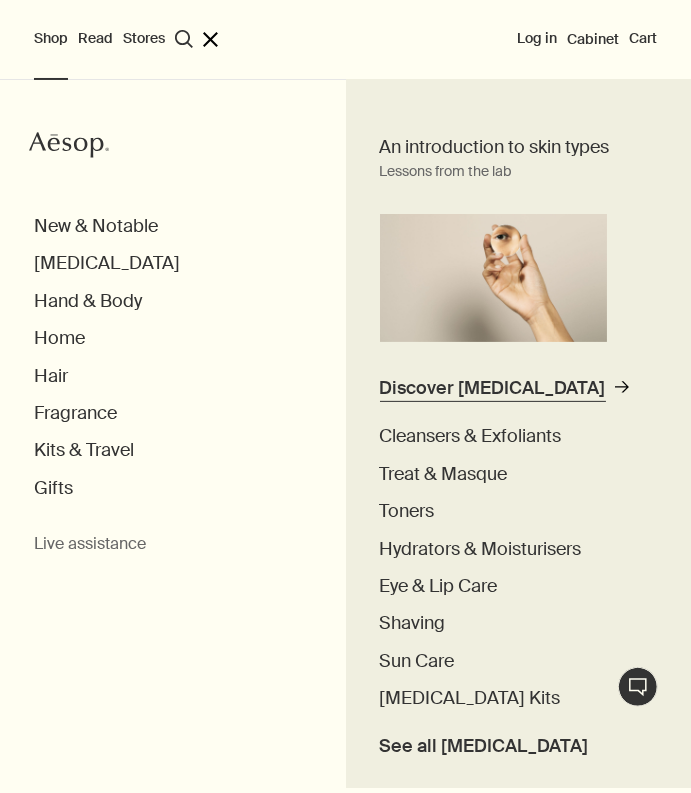 scroll, scrollTop: 513, scrollLeft: 0, axis: vertical 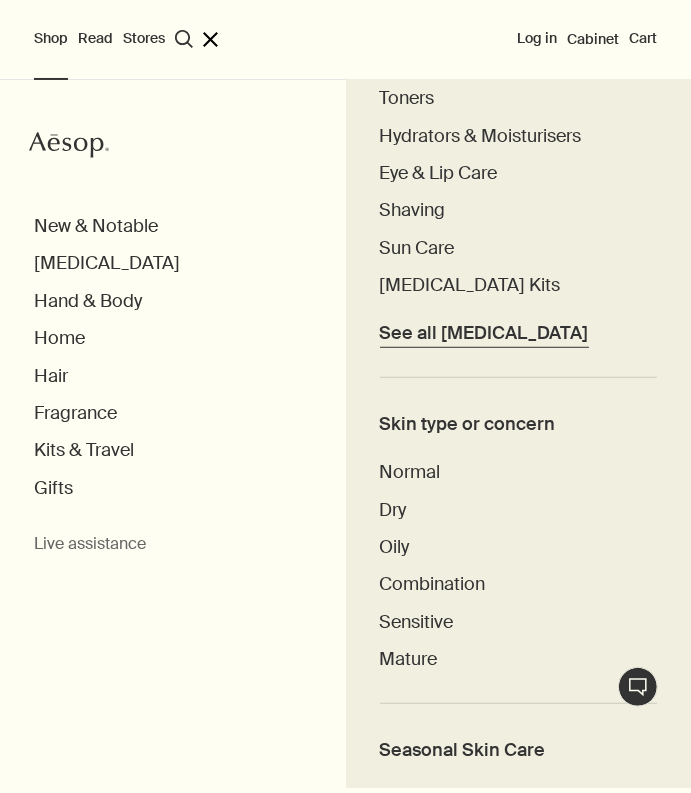 click on "See all [MEDICAL_DATA]" at bounding box center (484, 333) 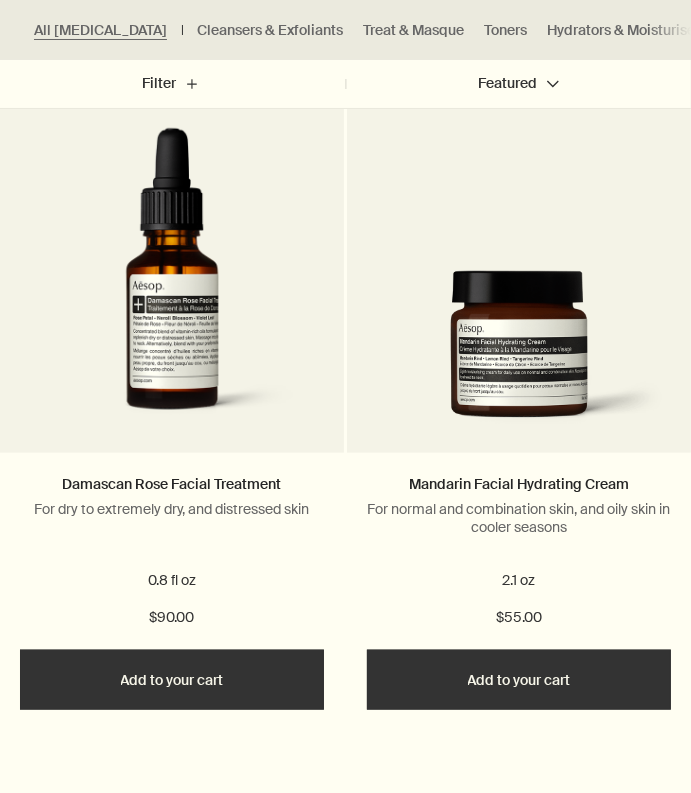 scroll, scrollTop: 728, scrollLeft: 0, axis: vertical 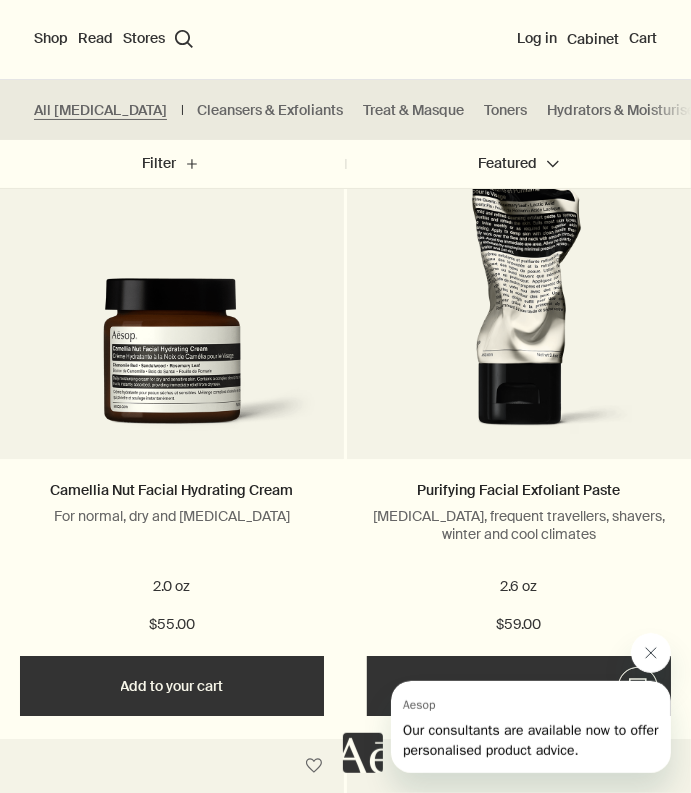click 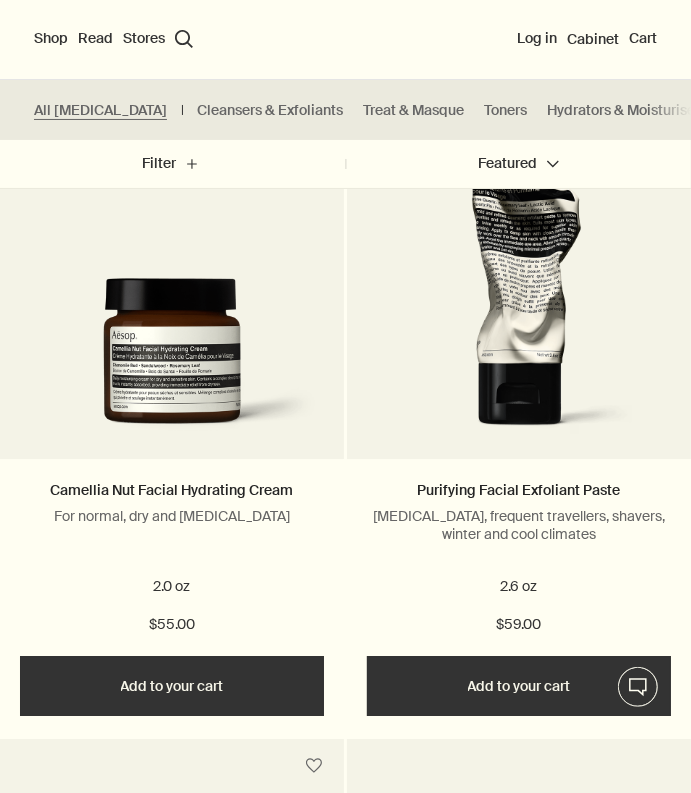 click on "Damascan Rose Facial Treatment For dry to extremely dry, and distressed skin 0.8 fl oz $90.00   Add Add to your cart Mandarin Facial Hydrating Cream For normal and combination skin, and oily skin in cooler seasons 2.1 oz $55.00   Add Add to your cart Daily essential B & Tea Balancing Toner For a wide range of skin types, including sensitive 2 Sizes  /  From $35.00 3.3 fl oz 6.7 fl oz 3.3 fl oz 6.7 fl oz $35.00 chevron $35.00   Add Add to your cart Parsley Seed Anti-Oxidant Eye Cream For a wide range of skin types, particularly dry 0.3 oz $90.00   Add Add to your cart Parsley Seed Anti-Oxidant Intense Serum For normal, combination and sensitive skin, city-dwellers and hot, humid climates 2 Sizes  /  From $91.00 2.0 fl oz 2.0 fl oz refill 2.0 fl oz 2.0 fl oz refill $93.00 chevron $93.00   Add Add to your cart Parsley Seed Anti-Oxidant Facial Toner For a wide range of skin types, including dry and mildly sensitive 2 Sizes  /  From $45.00 3.3 fl oz 6.7 fl oz 3.3 fl oz 6.7 fl oz $45.00 chevron $45.00   Add 2.0 oz" at bounding box center (345, 5824) 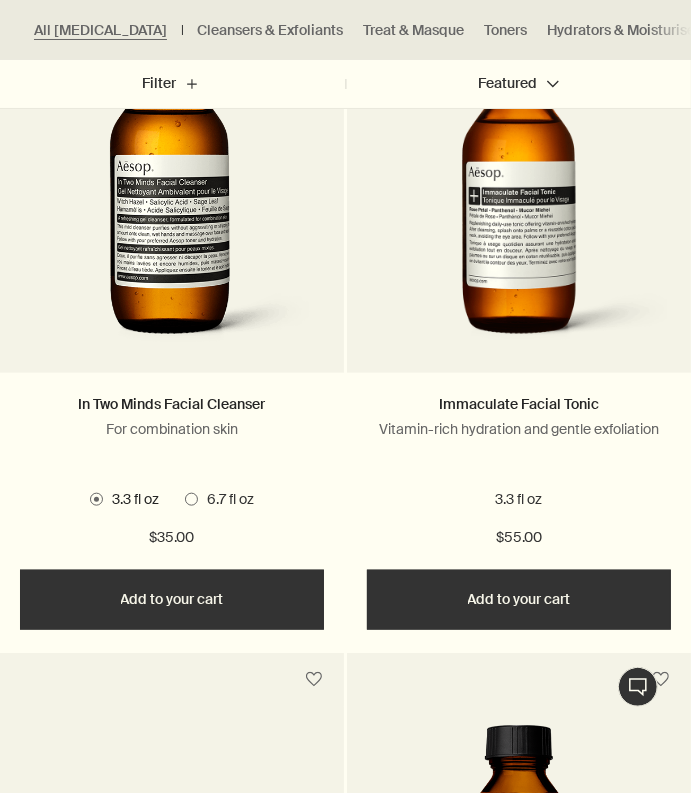 scroll, scrollTop: 4266, scrollLeft: 0, axis: vertical 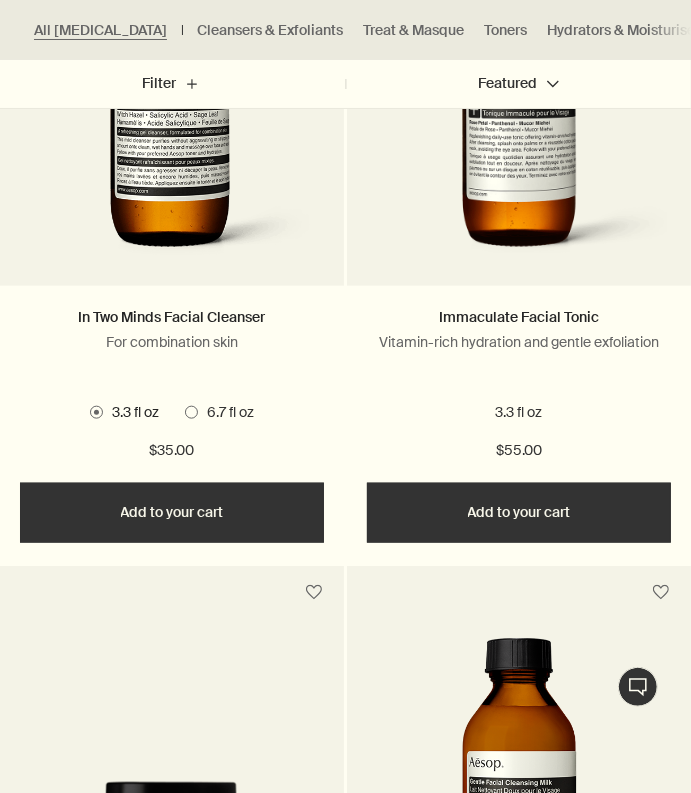 click on "Damascan Rose Facial Treatment For dry to extremely dry, and distressed skin 0.8 fl oz $90.00   Add Add to your cart Mandarin Facial Hydrating Cream For normal and combination skin, and oily skin in cooler seasons 2.1 oz $55.00   Add Add to your cart Daily essential B & Tea Balancing Toner For a wide range of skin types, including sensitive 2 Sizes  /  From $35.00 3.3 fl oz 6.7 fl oz 3.3 fl oz 6.7 fl oz $35.00 chevron $35.00   Add Add to your cart Parsley Seed Anti-Oxidant Eye Cream For a wide range of skin types, particularly dry 0.3 oz $90.00   Add Add to your cart Parsley Seed Anti-Oxidant Intense Serum For normal, combination and sensitive skin, city-dwellers and hot, humid climates 2 Sizes  /  From $91.00 2.0 fl oz 2.0 fl oz refill 2.0 fl oz 2.0 fl oz refill $93.00 chevron $93.00   Add Add to your cart Parsley Seed Anti-Oxidant Facial Toner For a wide range of skin types, including dry and mildly sensitive 2 Sizes  /  From $45.00 3.3 fl oz 6.7 fl oz 3.3 fl oz 6.7 fl oz $45.00 chevron $45.00   Add 2.0 oz" at bounding box center (345, 4294) 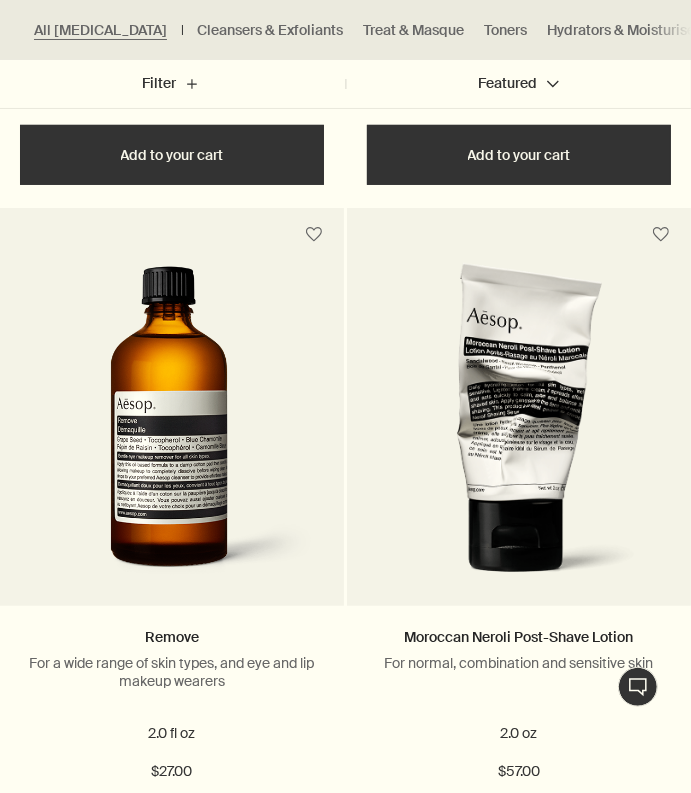 scroll, scrollTop: 7343, scrollLeft: 0, axis: vertical 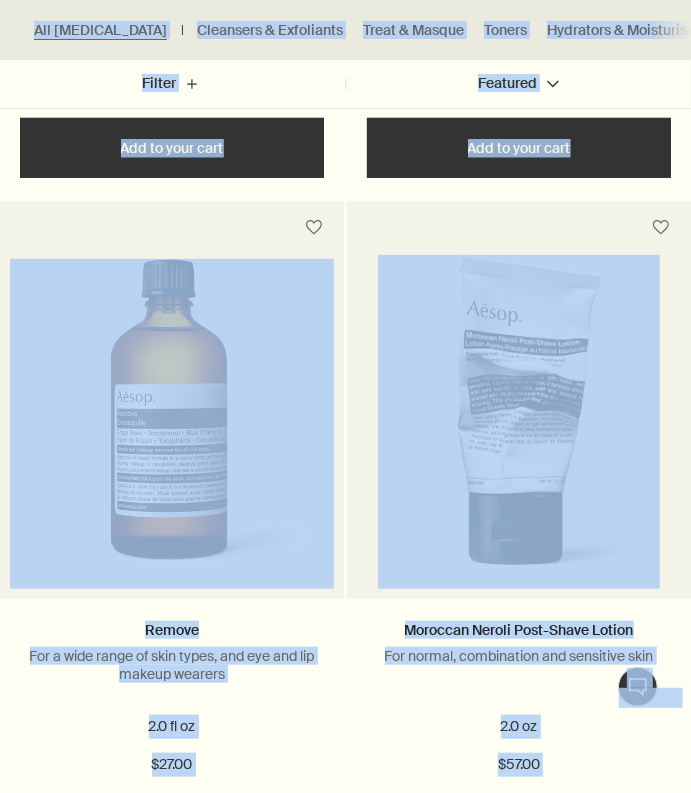 copy on "Skip to main content Standard delivery is complimentary on orders over $51. Enjoy complimentary samples on all orders. plus Shop New & Notable Skin Care Hand & Body Home Hair Fragrance Kits & Travel Gifts Live assistance Read About Our story Careers Foundation Contact us   rightUpArrow Philosophy Design Products Stores search Search Log in Cabinet Cart Aesop Live Assistance Cart Size Quantity close Apply a promotional code plusAndCloseWithCircle Shipping to the United States. Apple Pay is now available as a payment option. Enjoy complimentary samples with all orders. Subtotal (Tax Excl.) Checkout All Skin Care All Skin Care Cleansers & Exfoliants Treat & Masque Toners Hydrators & Moisturisers Eye & Lip Care Shaving Sun Care Skin Care Kits Filter plus Featured chevron All Skin Care Filter plus Featured chevron Remove all Damascan Rose Facial Treatment For dry to extremely dry, and distressed skin 0.8 fl oz $90.00   Add Add to your cart Mandarin Facial Hydrating Cream For normal and combination skin, and oil..." 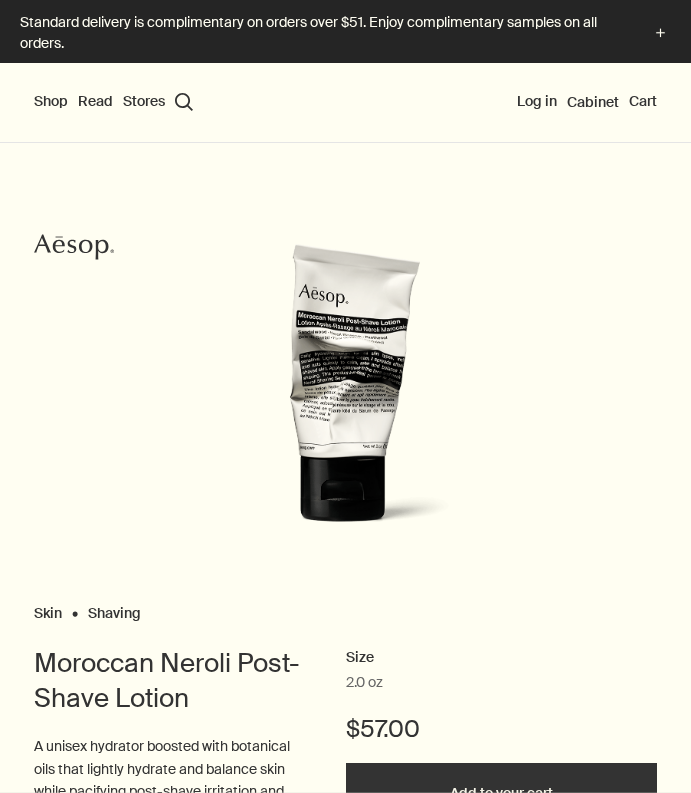 scroll, scrollTop: 0, scrollLeft: 0, axis: both 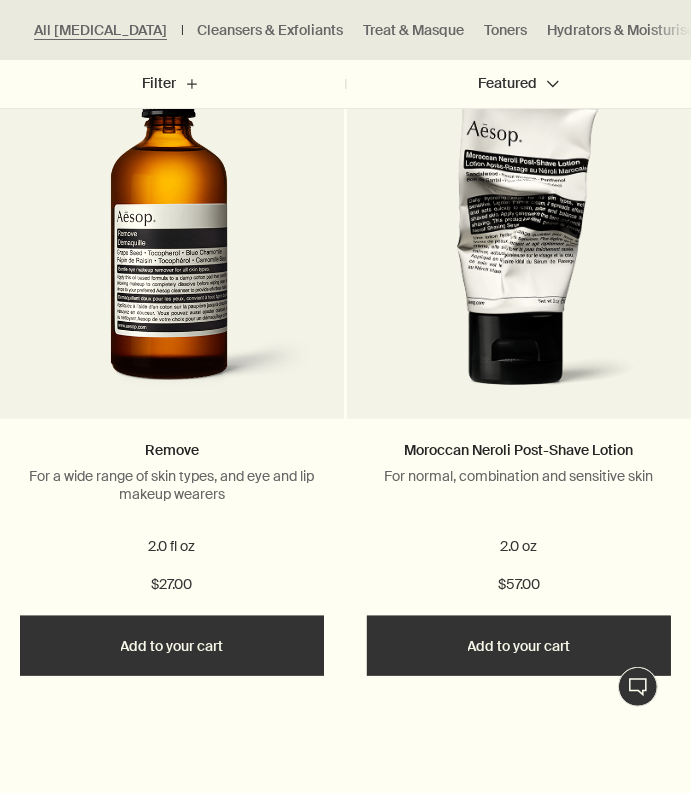 click on "Damascan Rose Facial Treatment For dry to extremely dry, and distressed skin 0.8 fl oz $90.00   Add Add to your cart Mandarin Facial Hydrating Cream For normal and combination skin, and oily skin in cooler seasons 2.1 oz $55.00   Add Add to your cart Daily essential B & Tea Balancing Toner For a wide range of skin types, including sensitive 2 Sizes  /  From $35.00 3.3 fl oz 6.7 fl oz 3.3 fl oz 6.7 fl oz $35.00 chevron $35.00   Add Add to your cart Parsley Seed Anti-Oxidant Eye Cream For a wide range of skin types, particularly dry 0.3 oz $90.00   Add Add to your cart Parsley Seed Anti-Oxidant Intense Serum For normal, combination and sensitive skin, city-dwellers and hot, humid climates 2 Sizes  /  From $91.00 2.0 fl oz 2.0 fl oz refill 2.0 fl oz 2.0 fl oz refill $93.00 chevron $93.00   Add Add to your cart Parsley Seed Anti-Oxidant Facial Toner For a wide range of skin types, including dry and mildly sensitive 2 Sizes  /  From $45.00 3.3 fl oz 6.7 fl oz 3.3 fl oz 6.7 fl oz $45.00 chevron $45.00   Add 2.0 oz" at bounding box center [345, 1037] 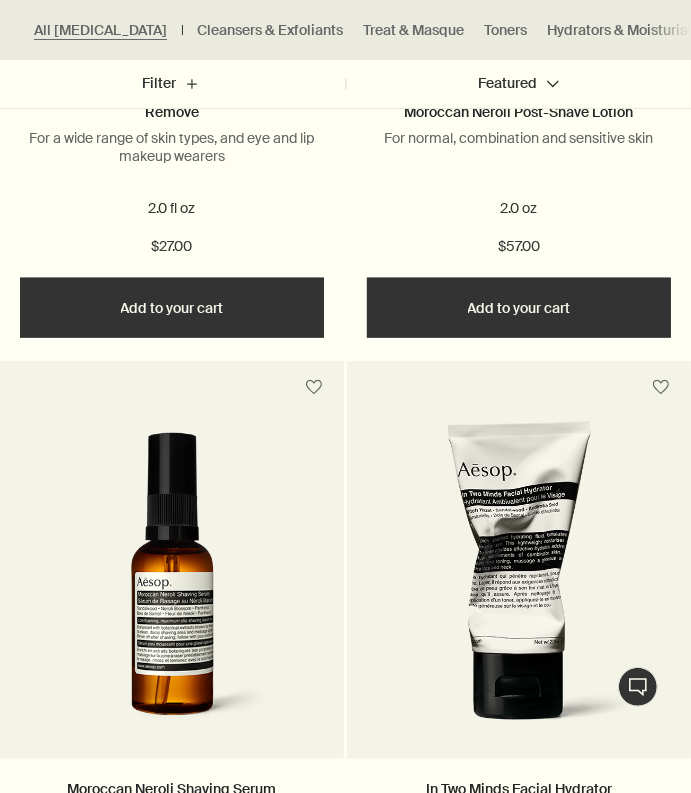 scroll, scrollTop: 7834, scrollLeft: 0, axis: vertical 